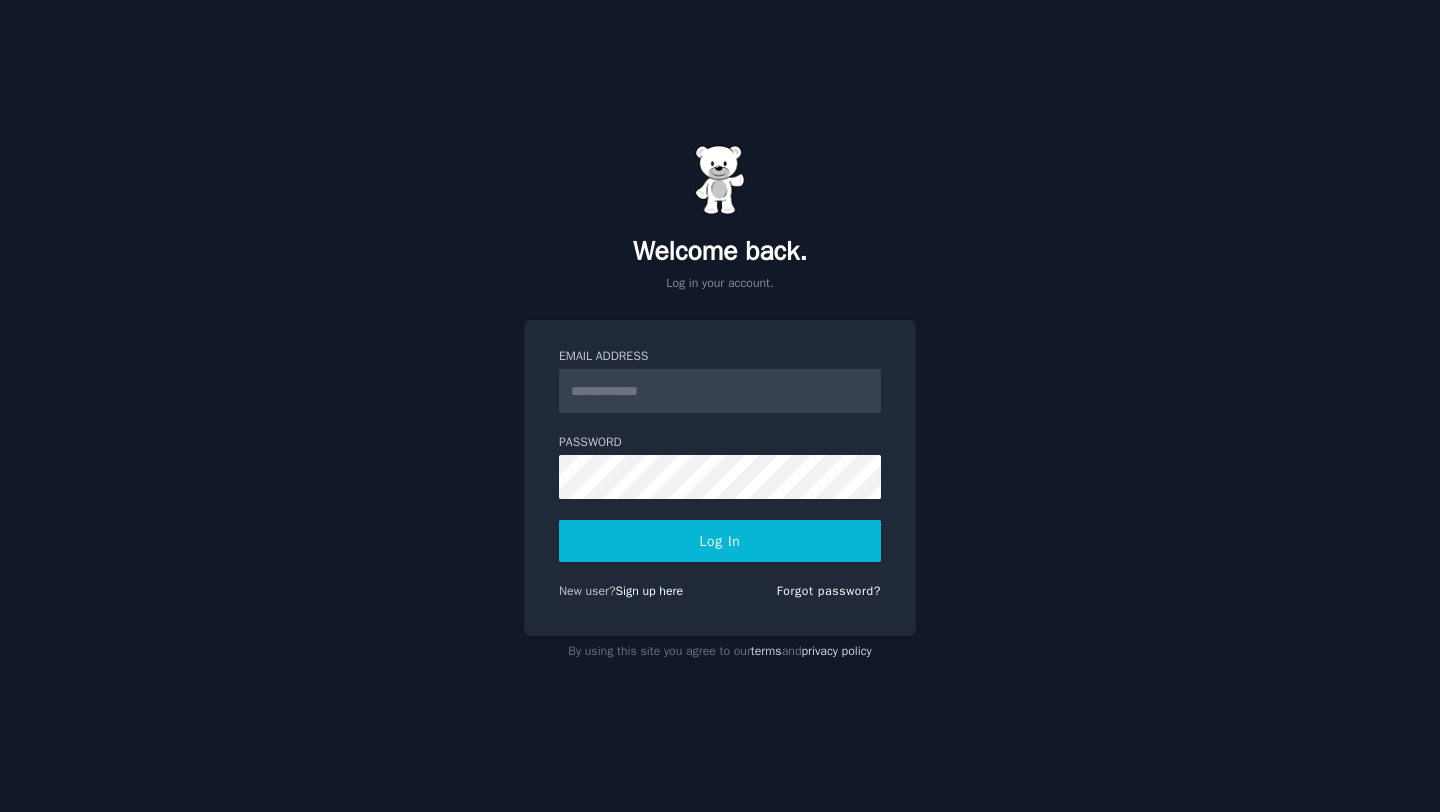 scroll, scrollTop: 0, scrollLeft: 0, axis: both 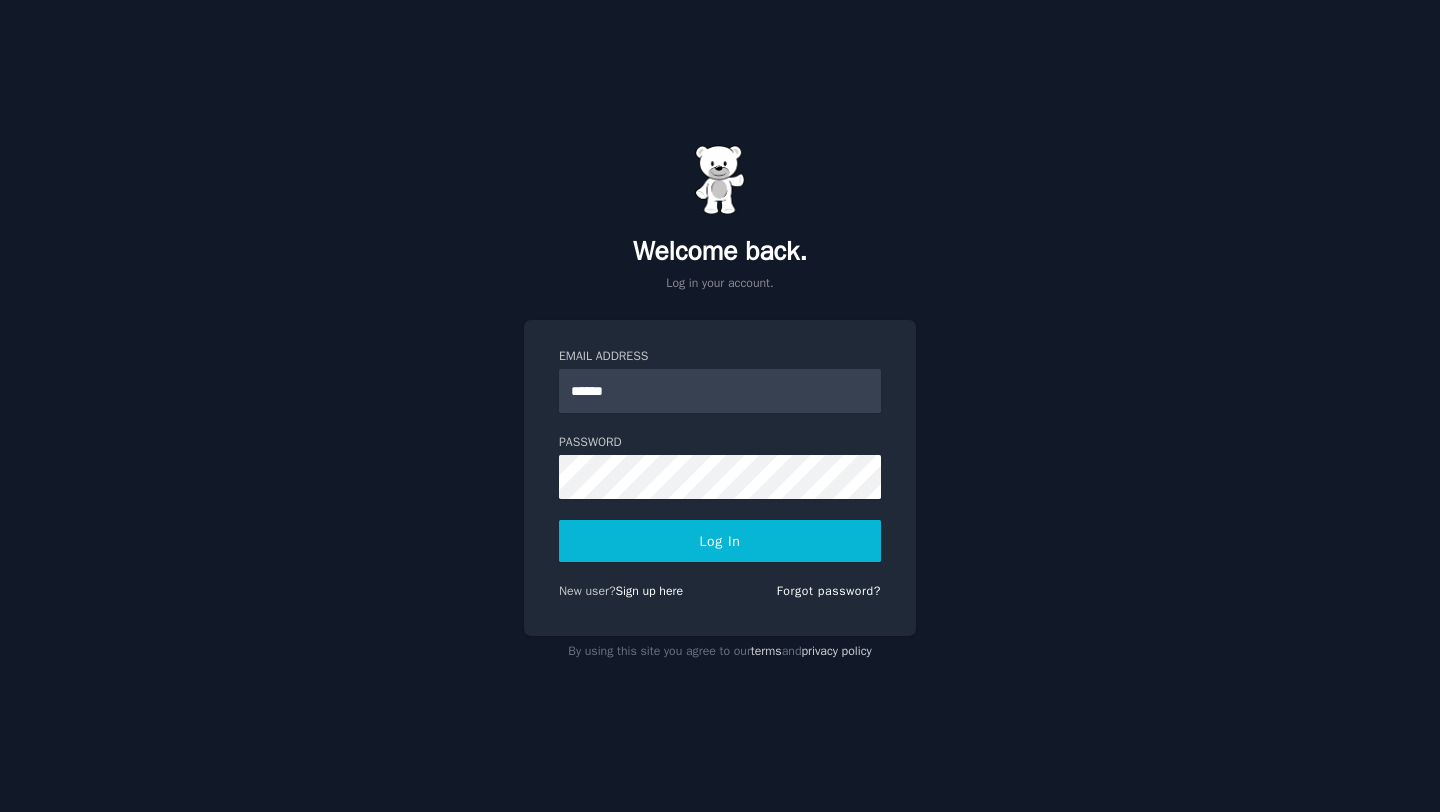 type on "**********" 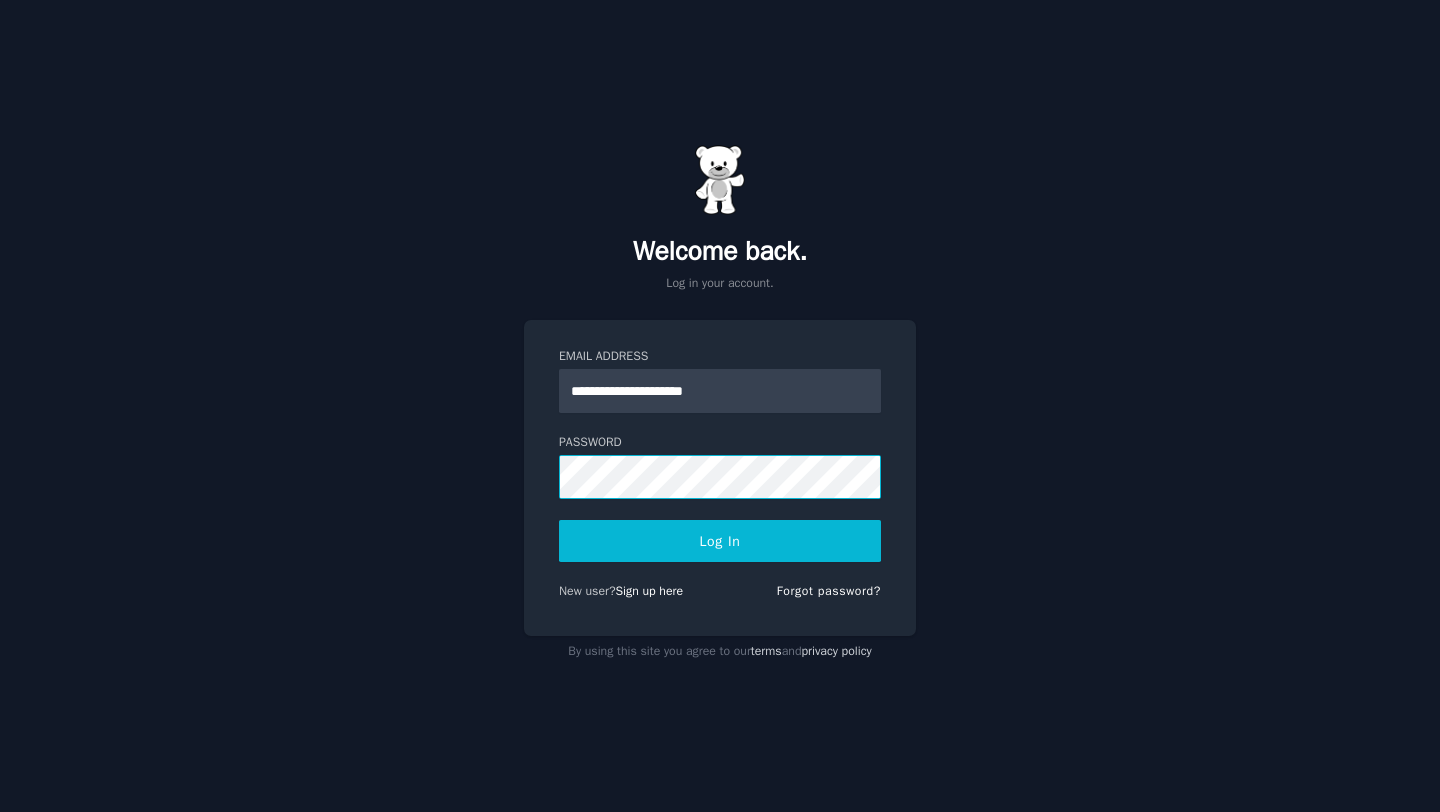 click on "Log In" at bounding box center [720, 541] 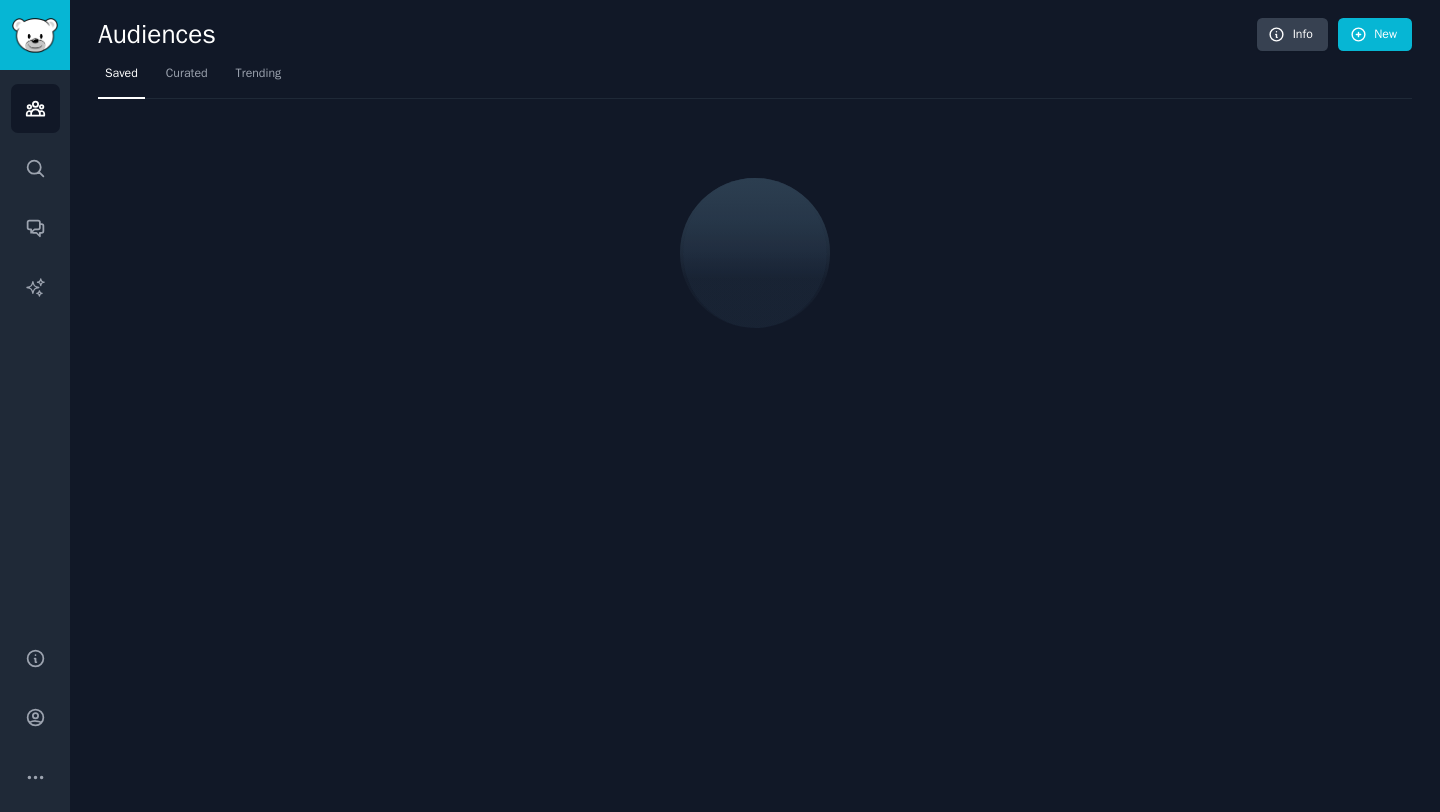 scroll, scrollTop: 0, scrollLeft: 0, axis: both 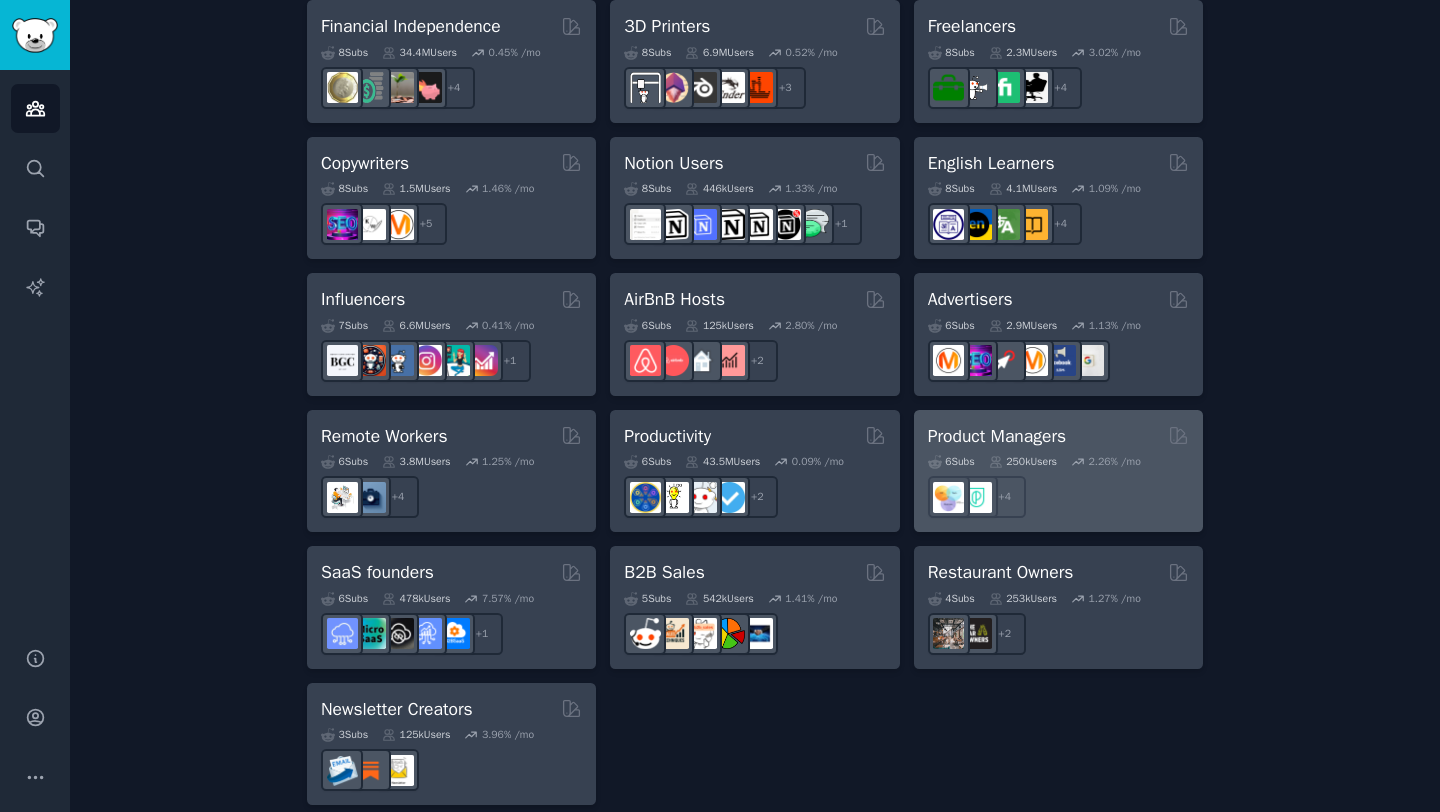 click on "Product Managers" at bounding box center [997, 436] 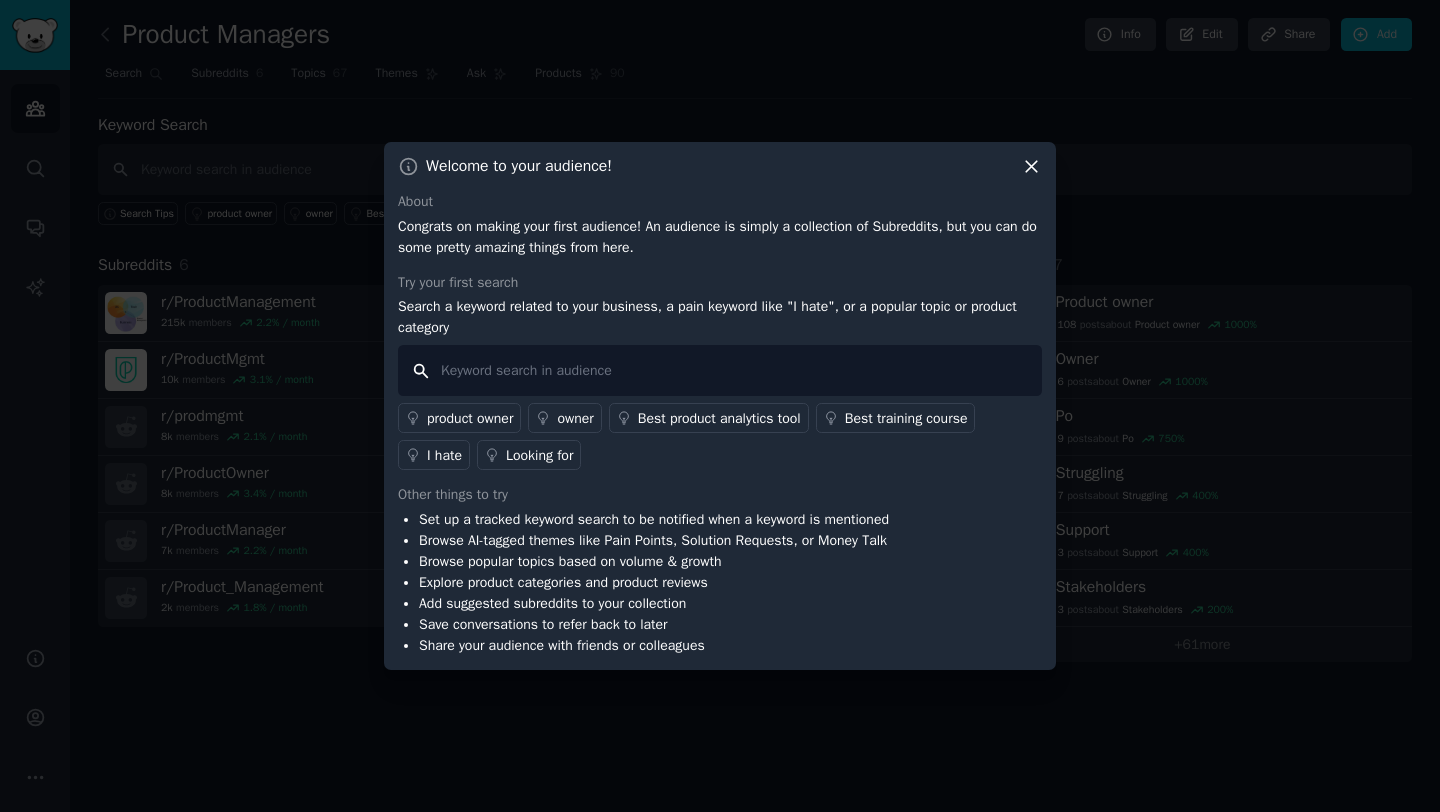 click at bounding box center [720, 370] 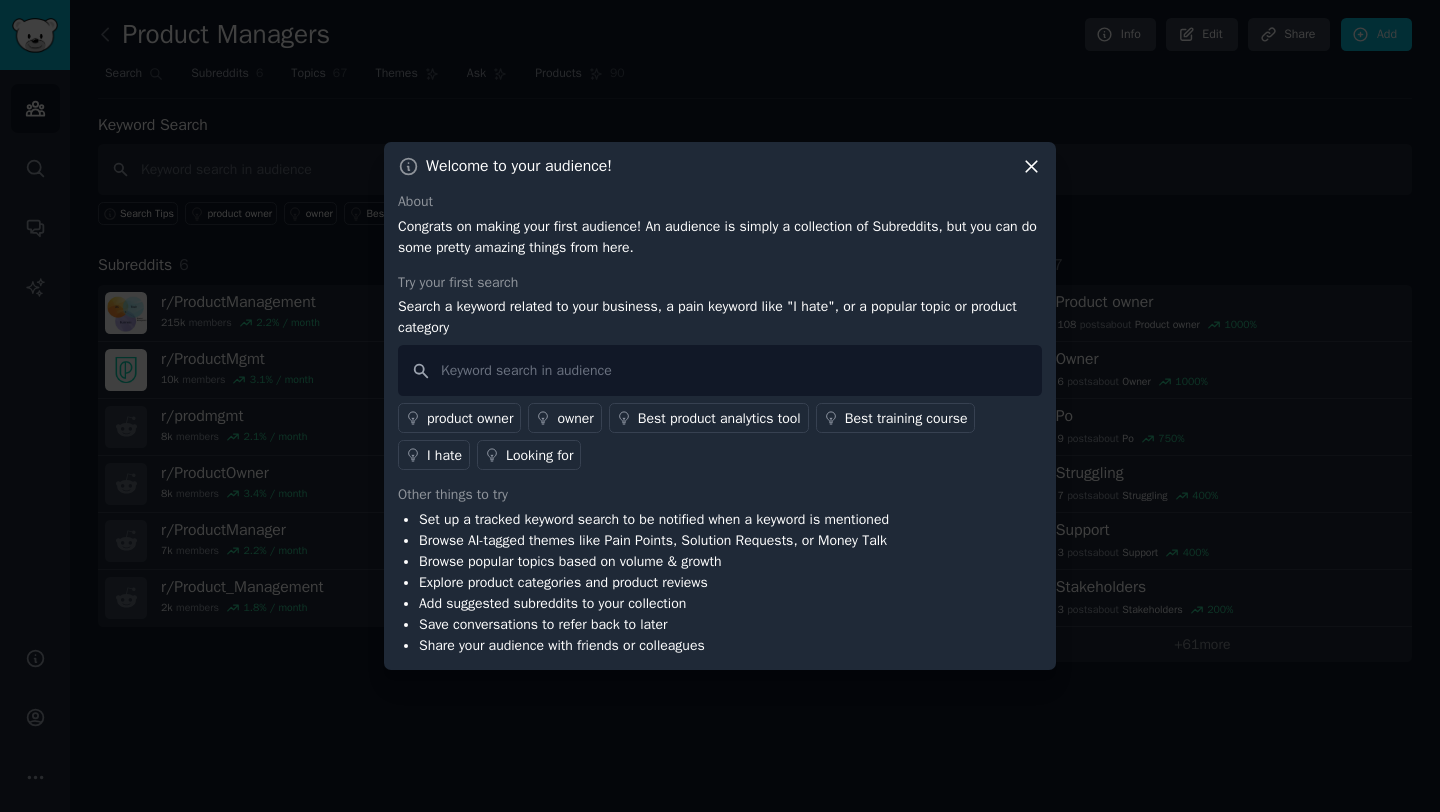 click 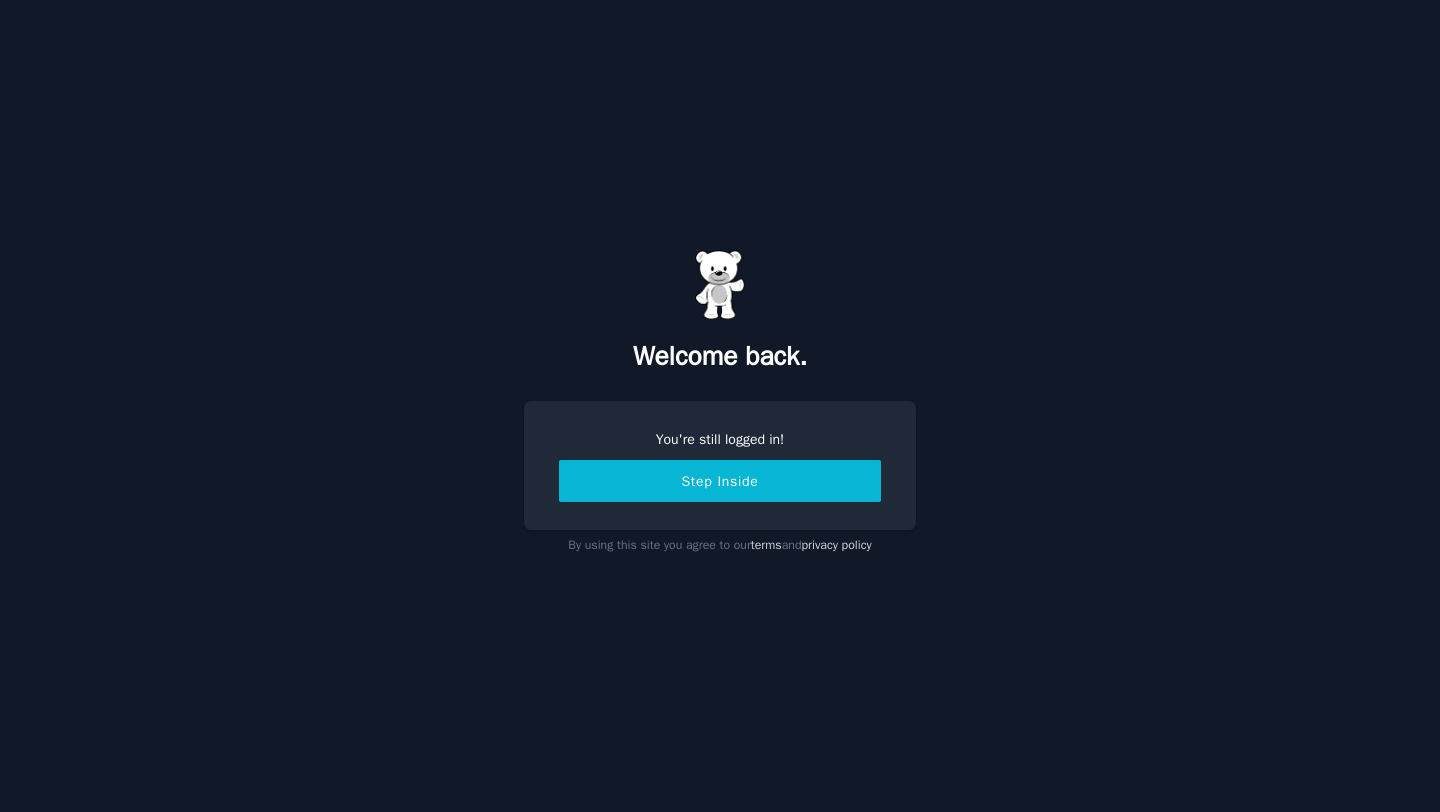 scroll, scrollTop: 0, scrollLeft: 0, axis: both 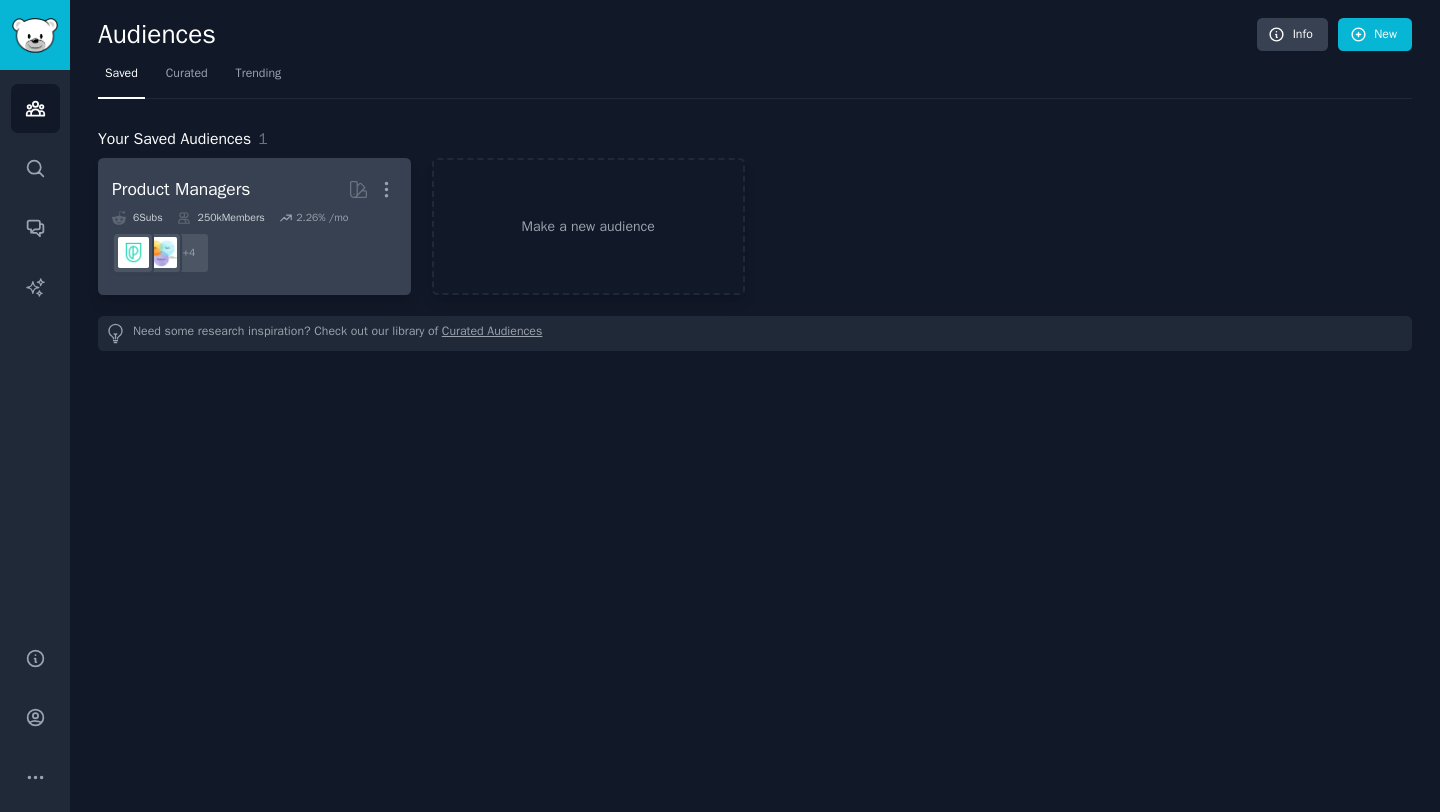 click on "+ 4" at bounding box center [254, 253] 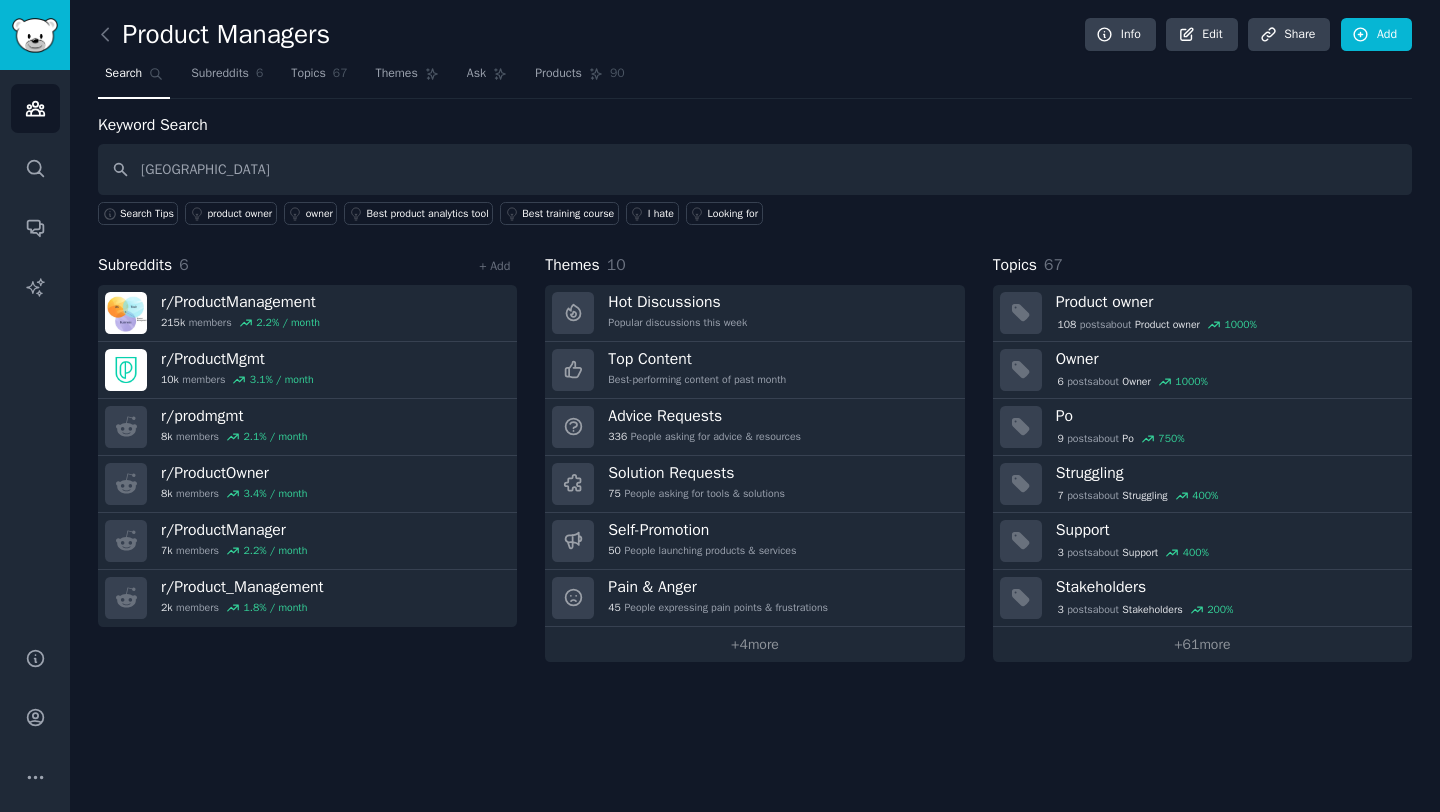 type on "[GEOGRAPHIC_DATA]" 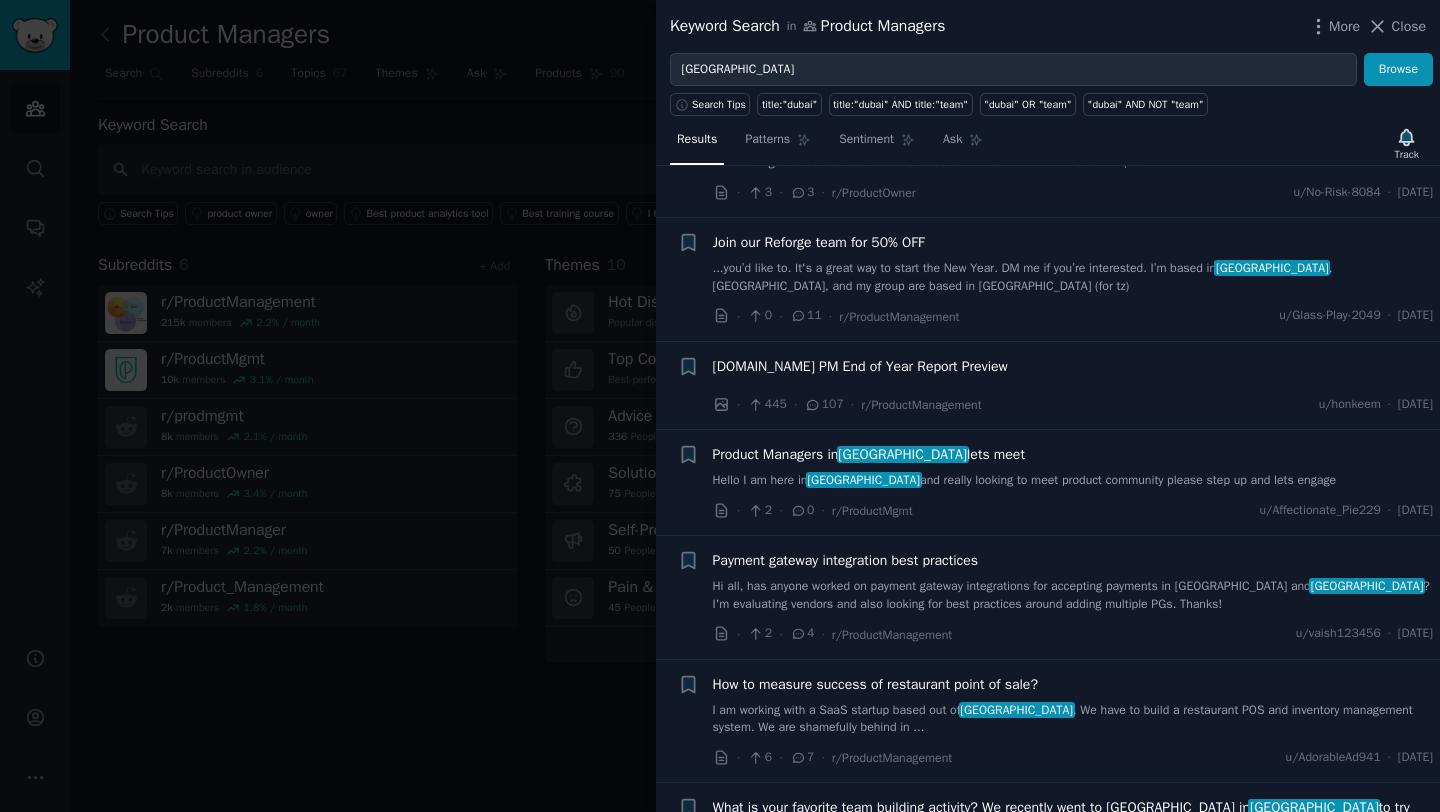 scroll, scrollTop: 183, scrollLeft: 0, axis: vertical 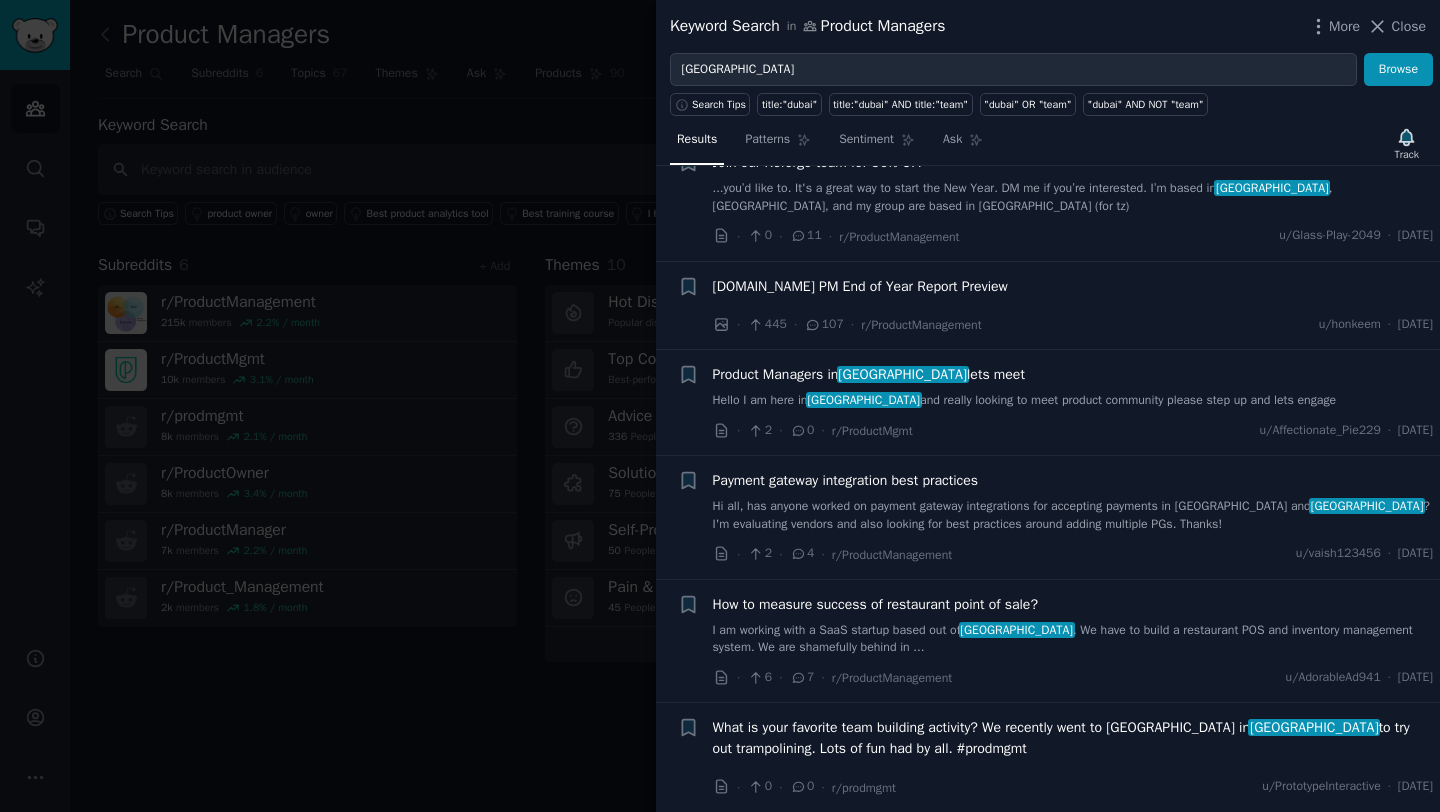 click at bounding box center (720, 406) 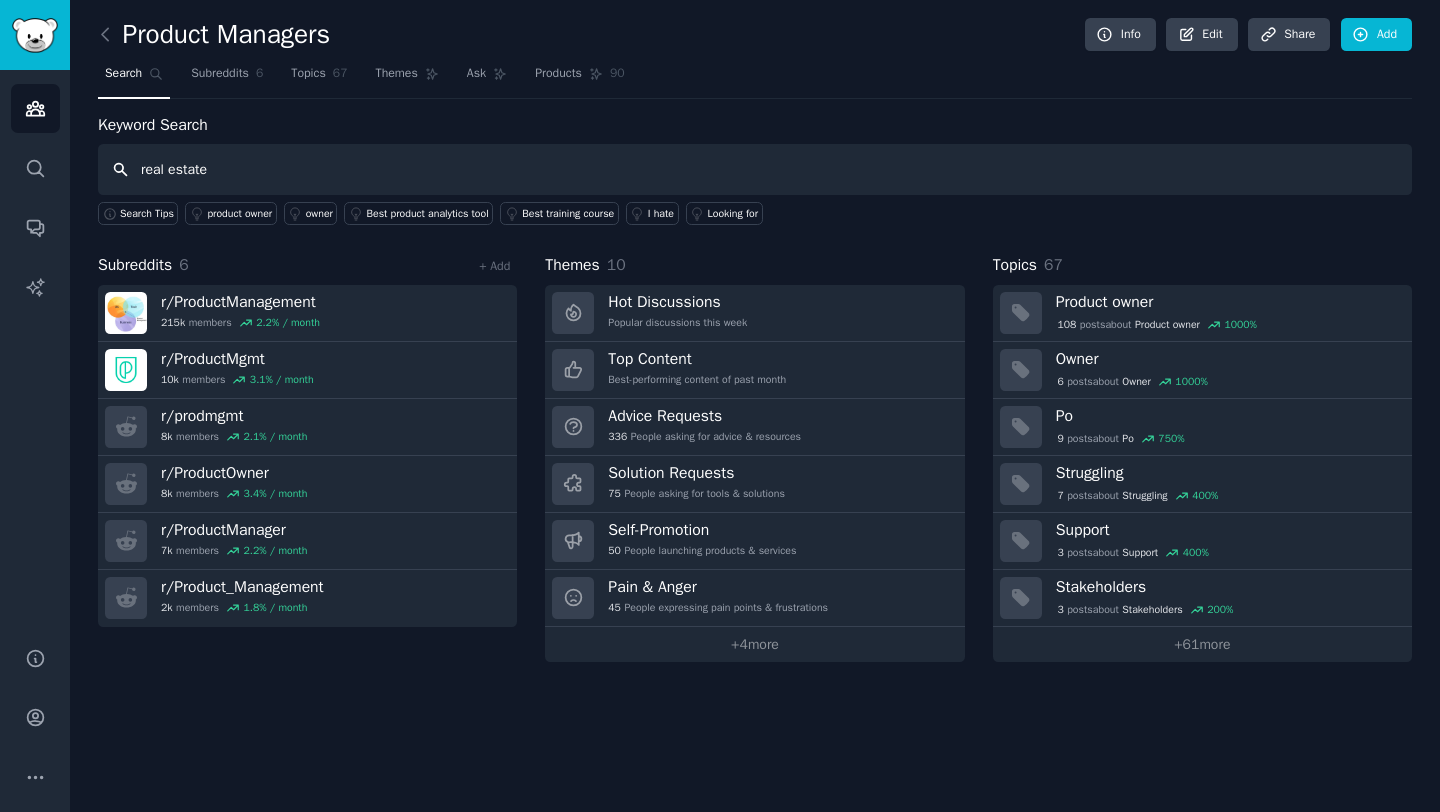 type on "real estate" 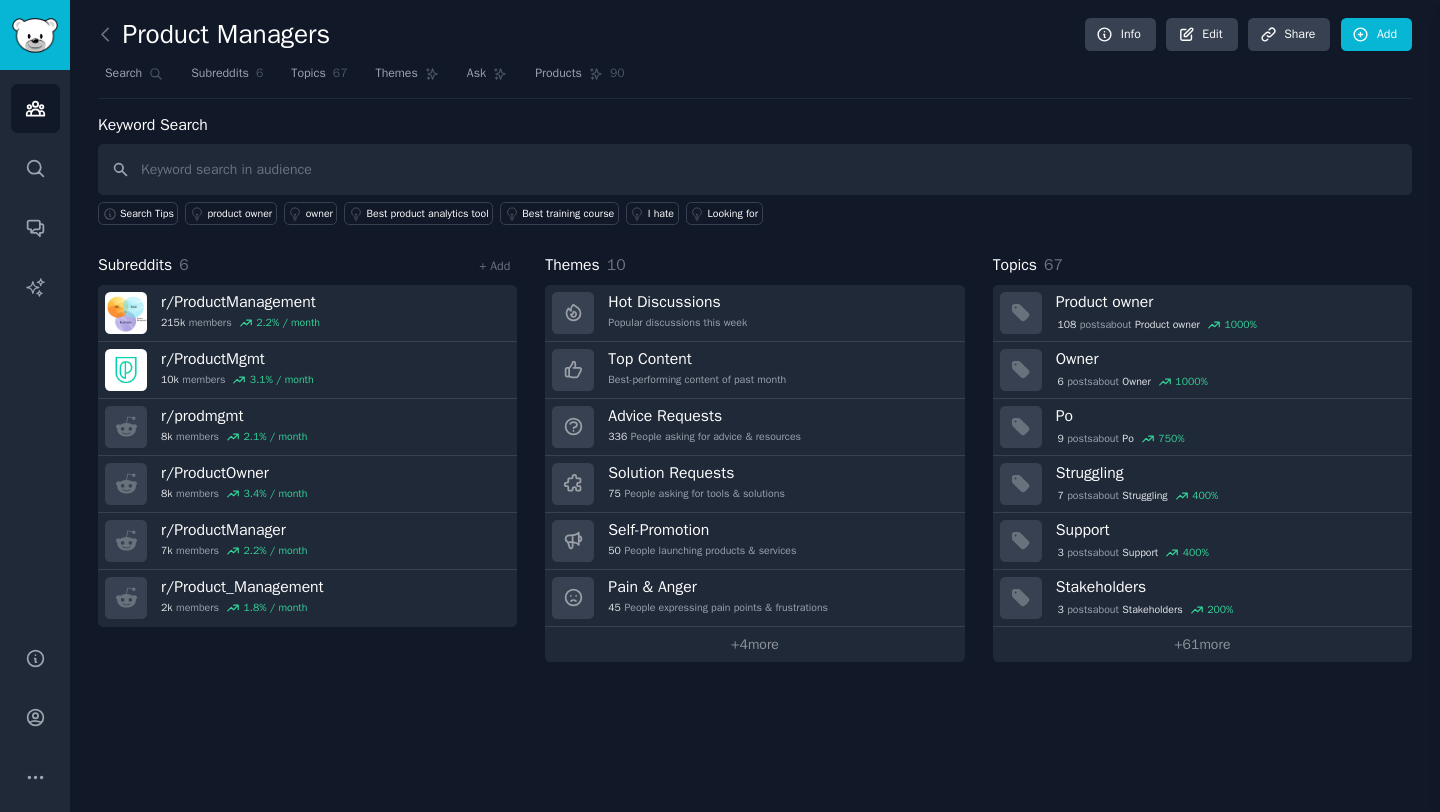 type 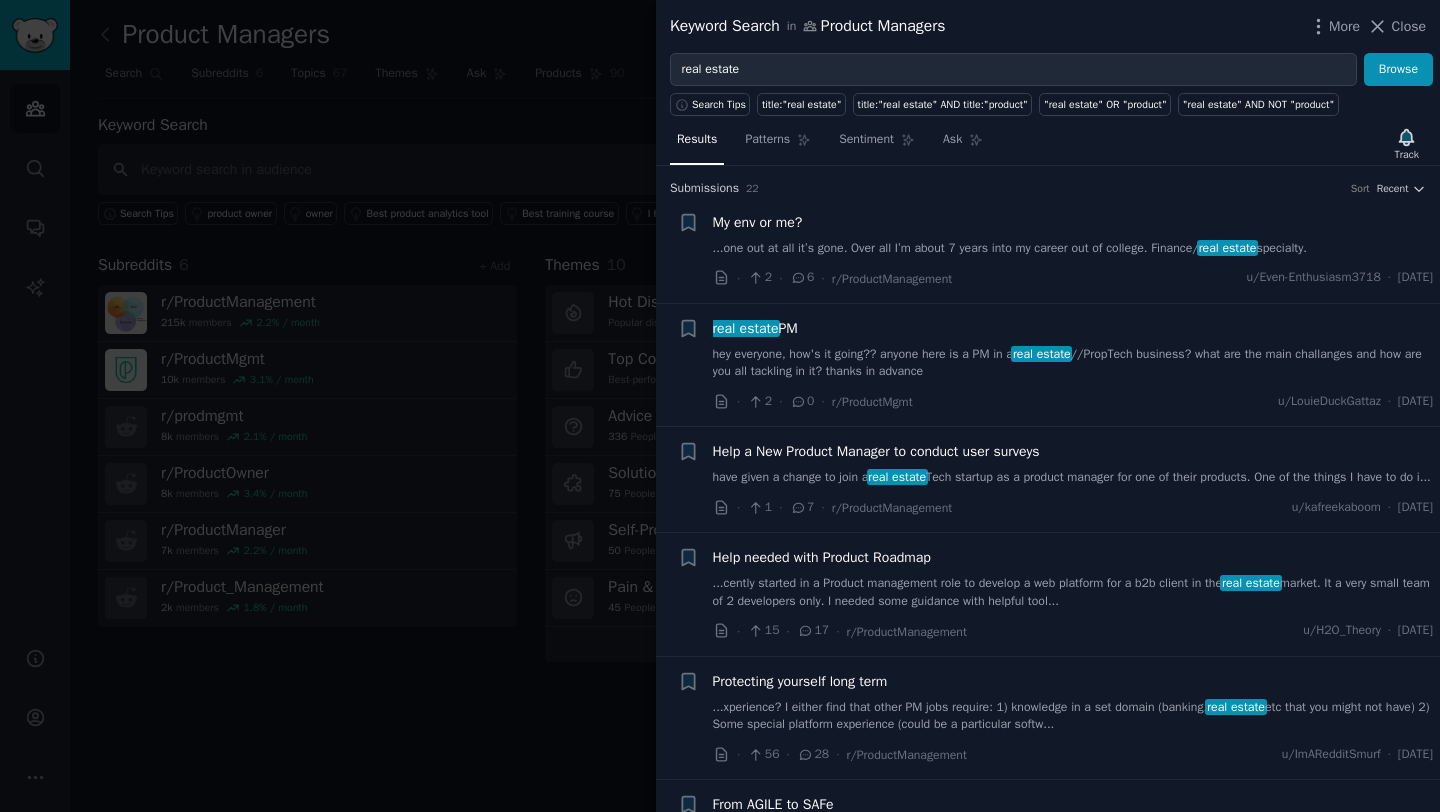 click at bounding box center [720, 406] 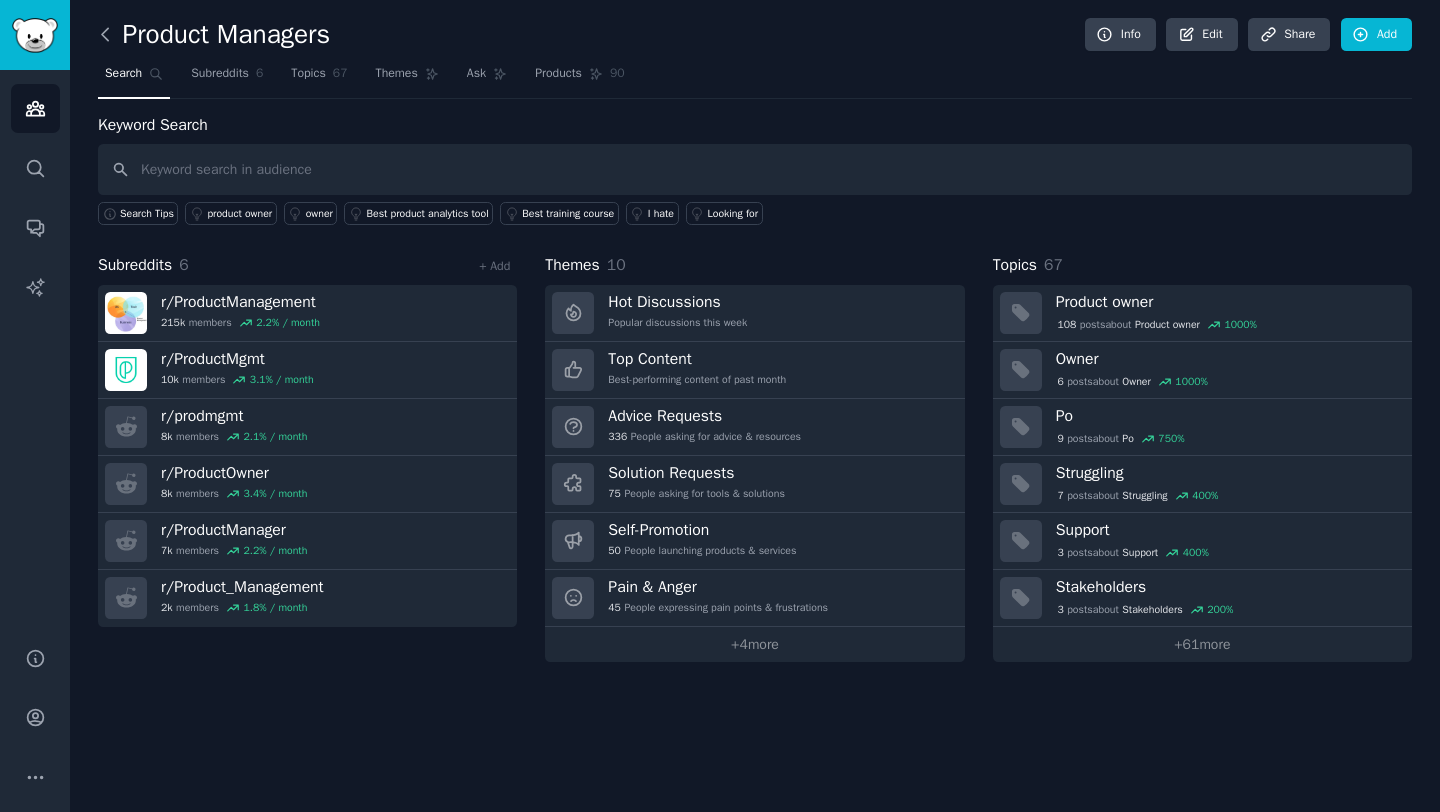 click 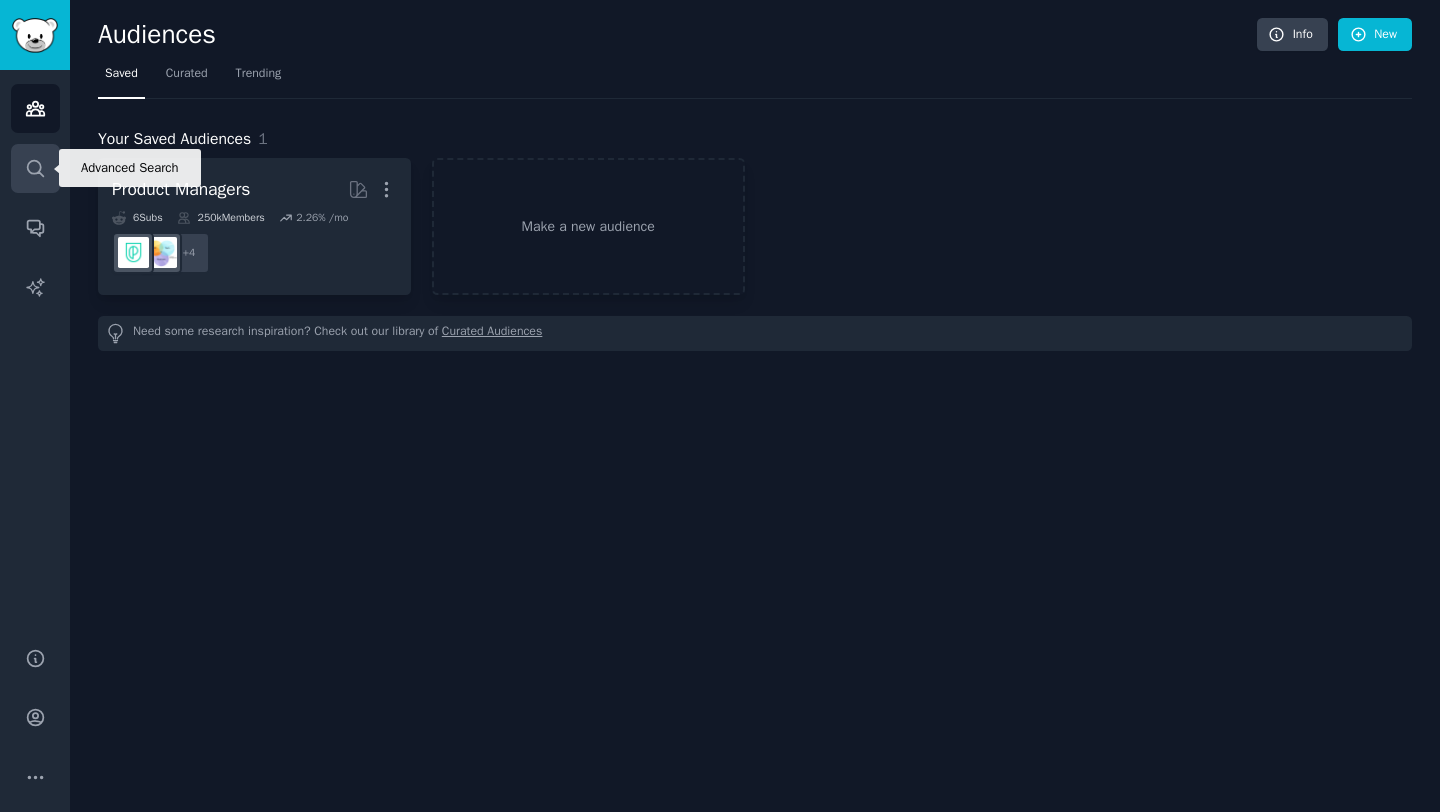 click 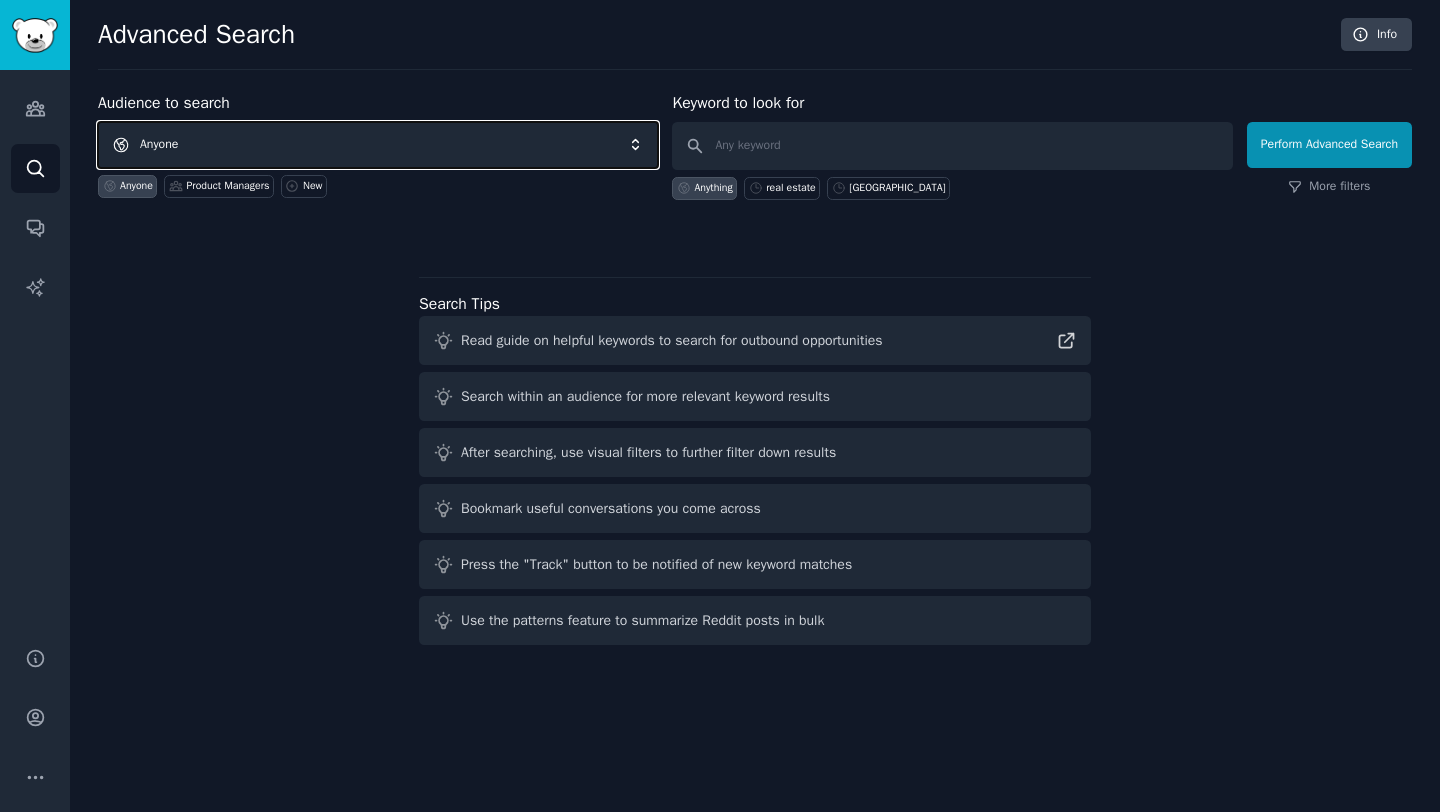 click on "Anyone" at bounding box center (378, 145) 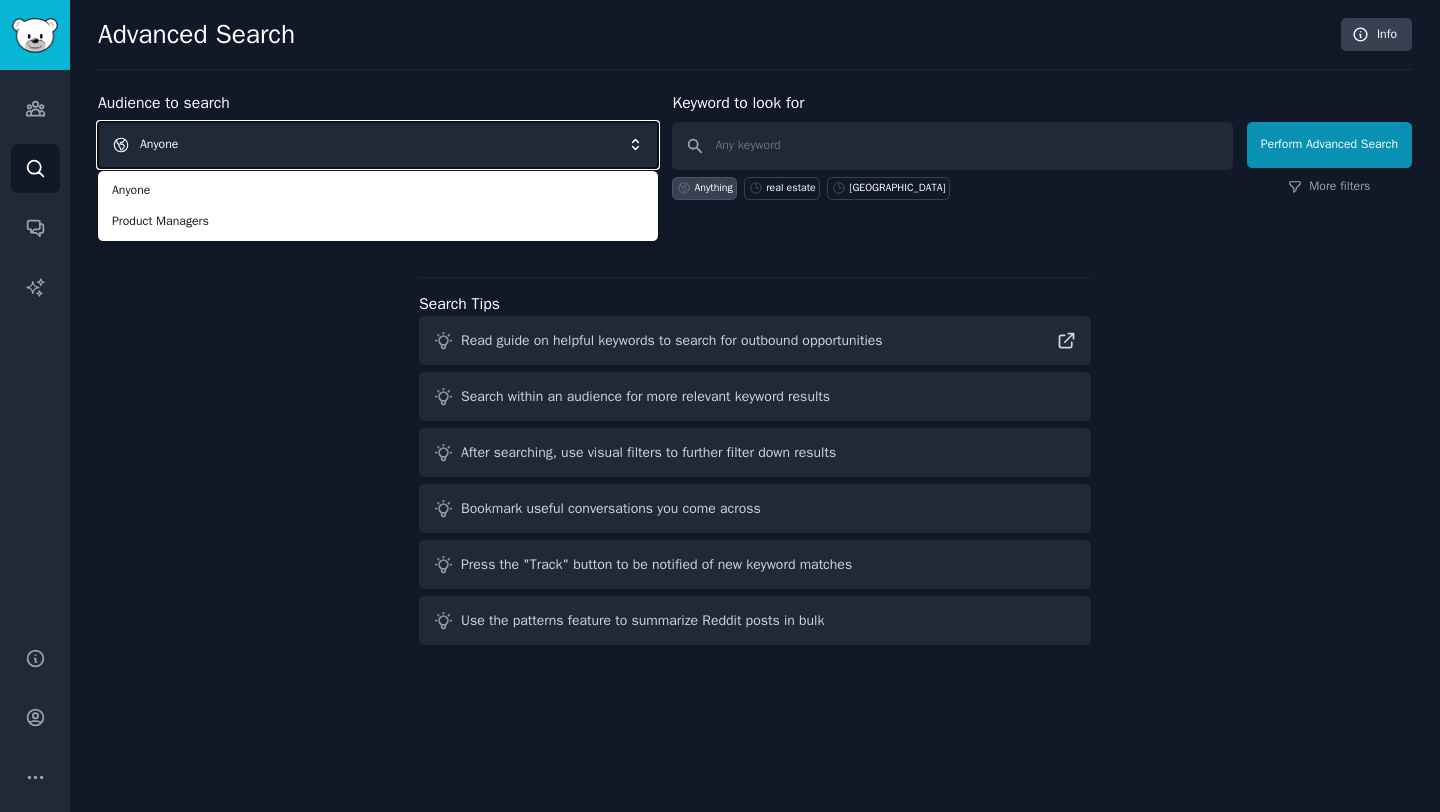 click on "Anyone" at bounding box center [378, 145] 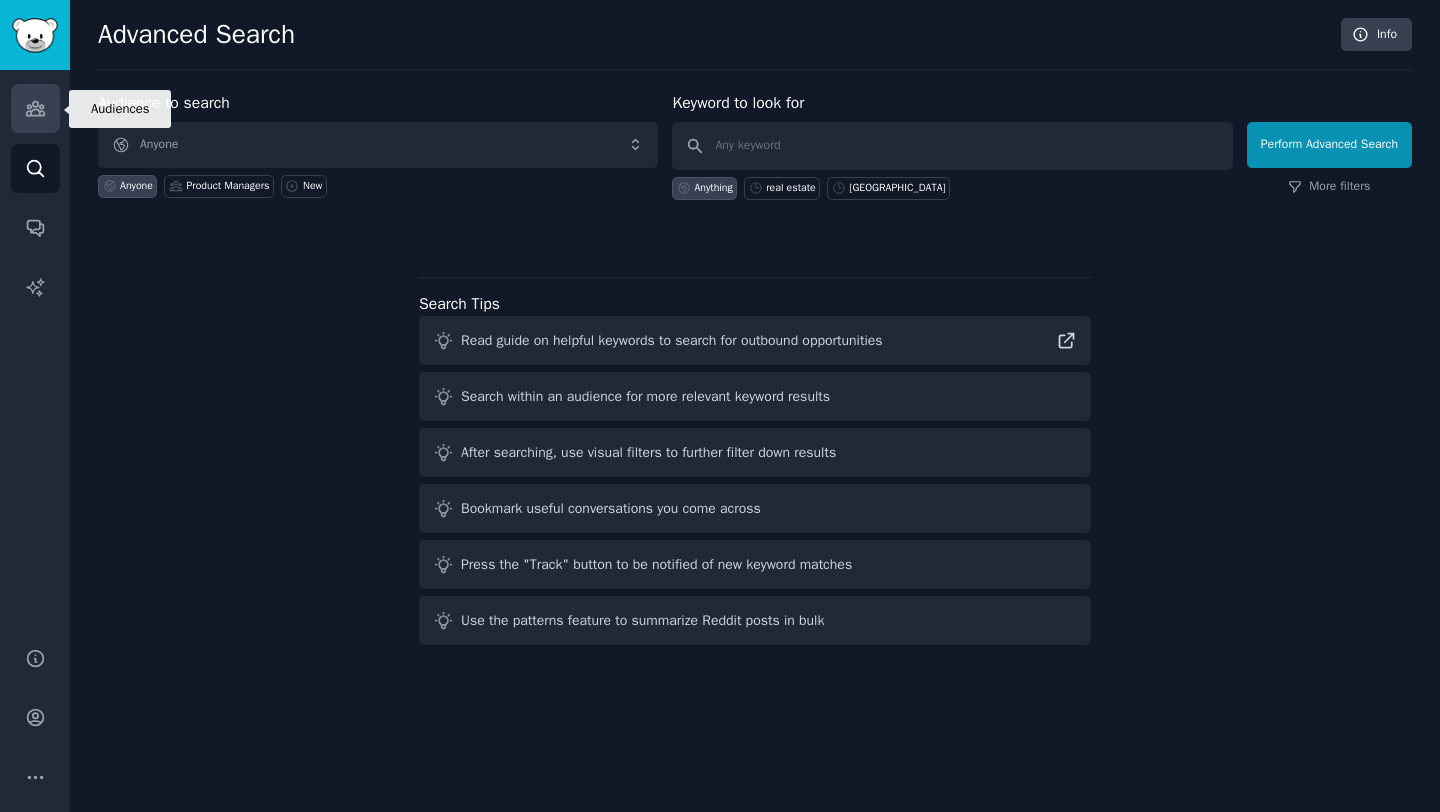 click on "Audiences" at bounding box center [35, 108] 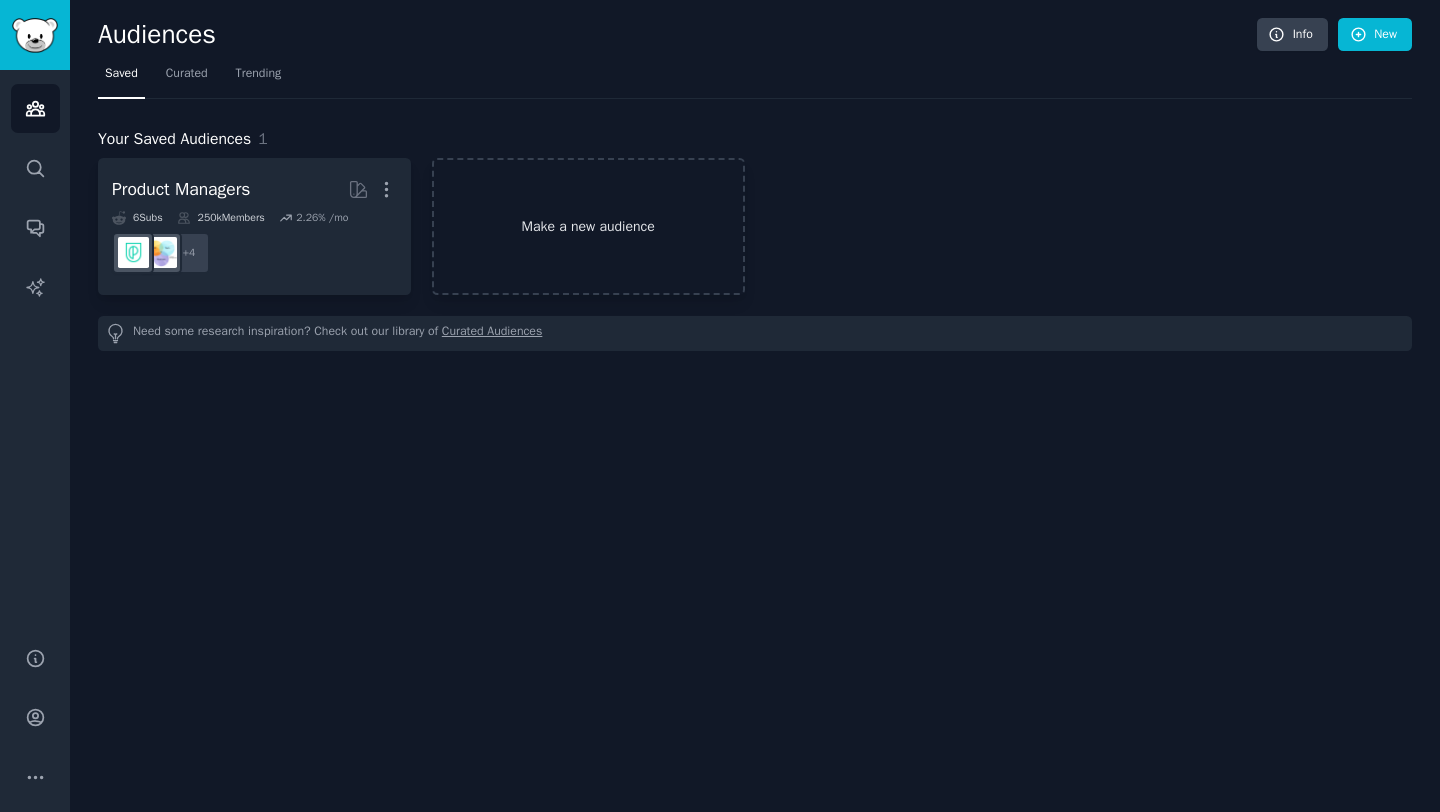 click on "Make a new audience" at bounding box center (588, 226) 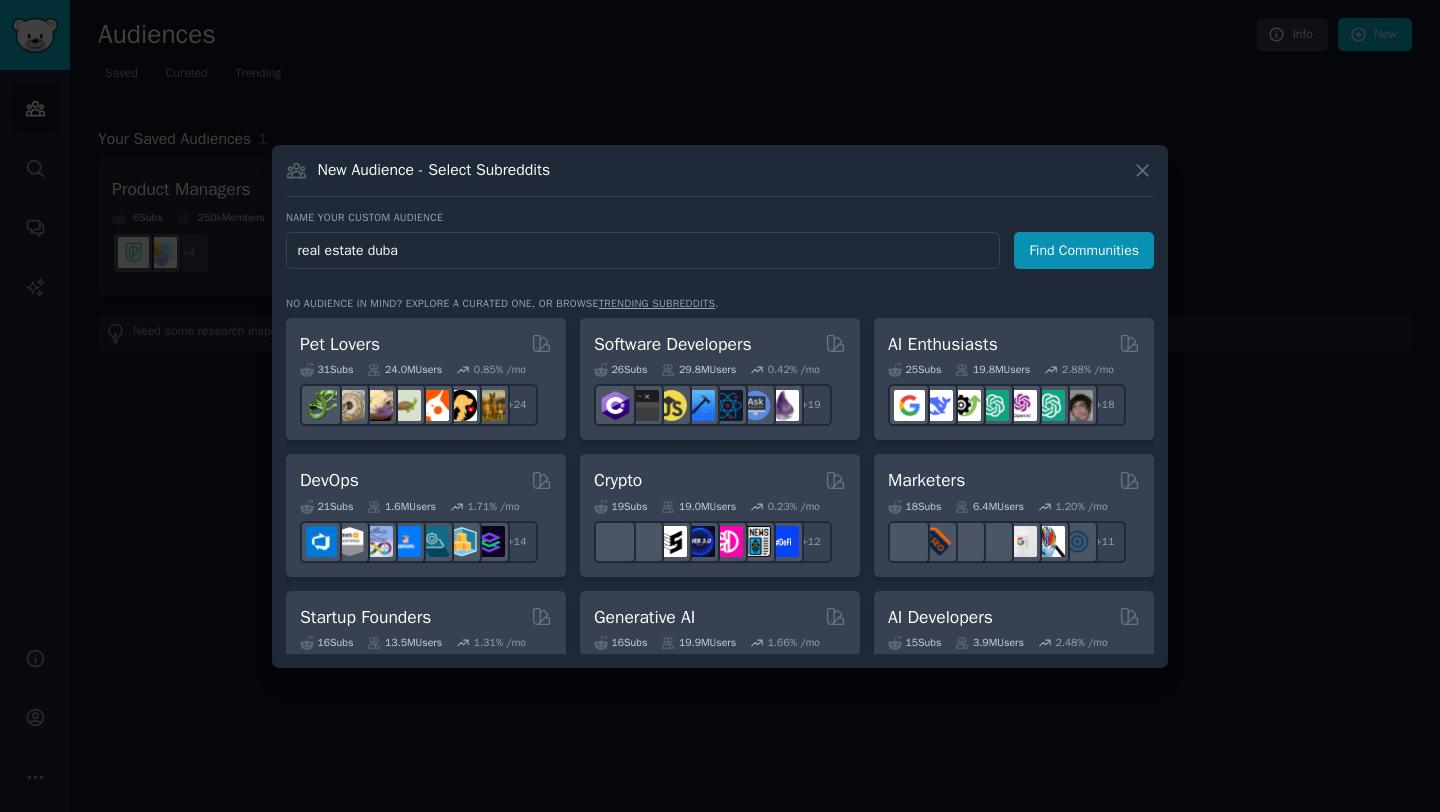 type on "real estate dubai" 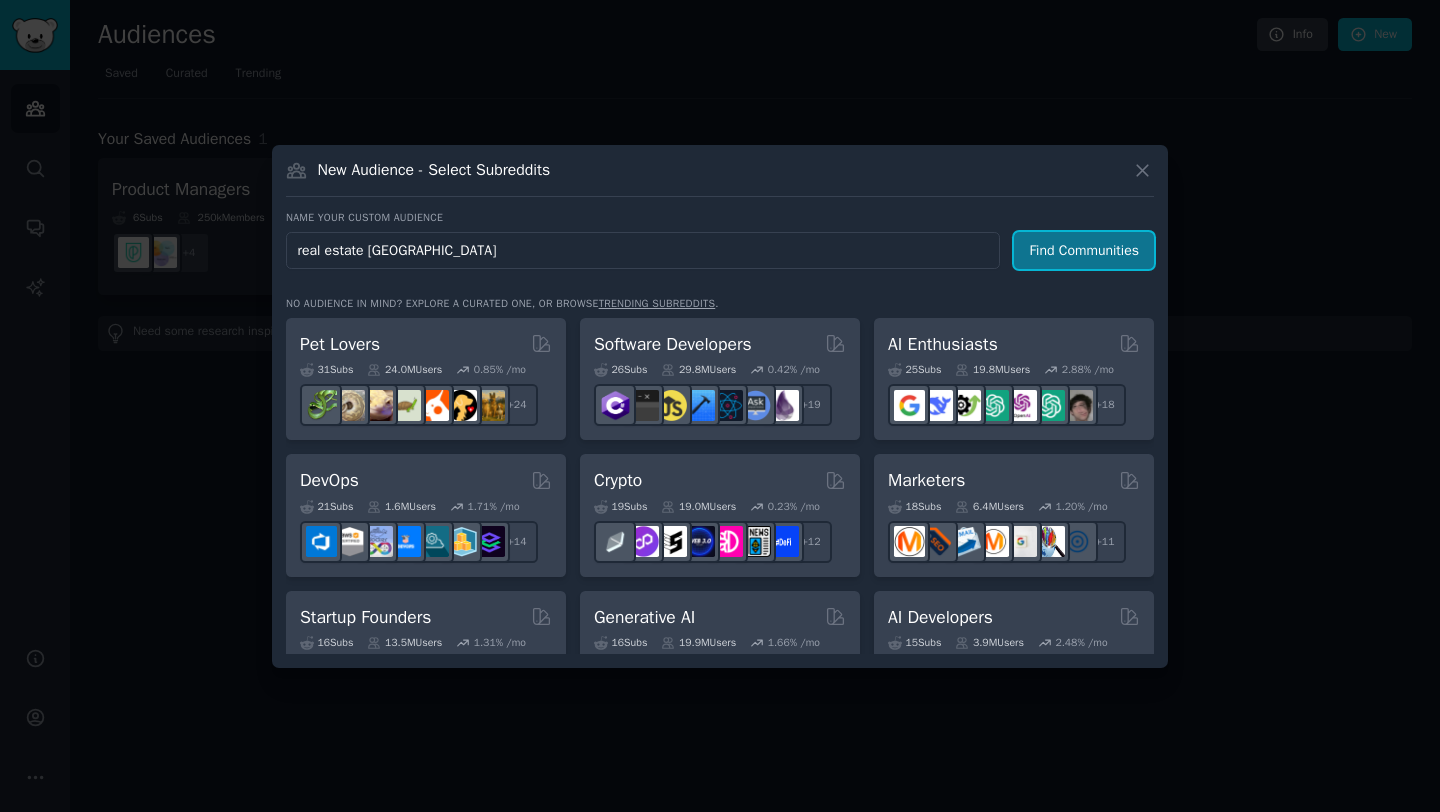 click on "Find Communities" at bounding box center [1084, 250] 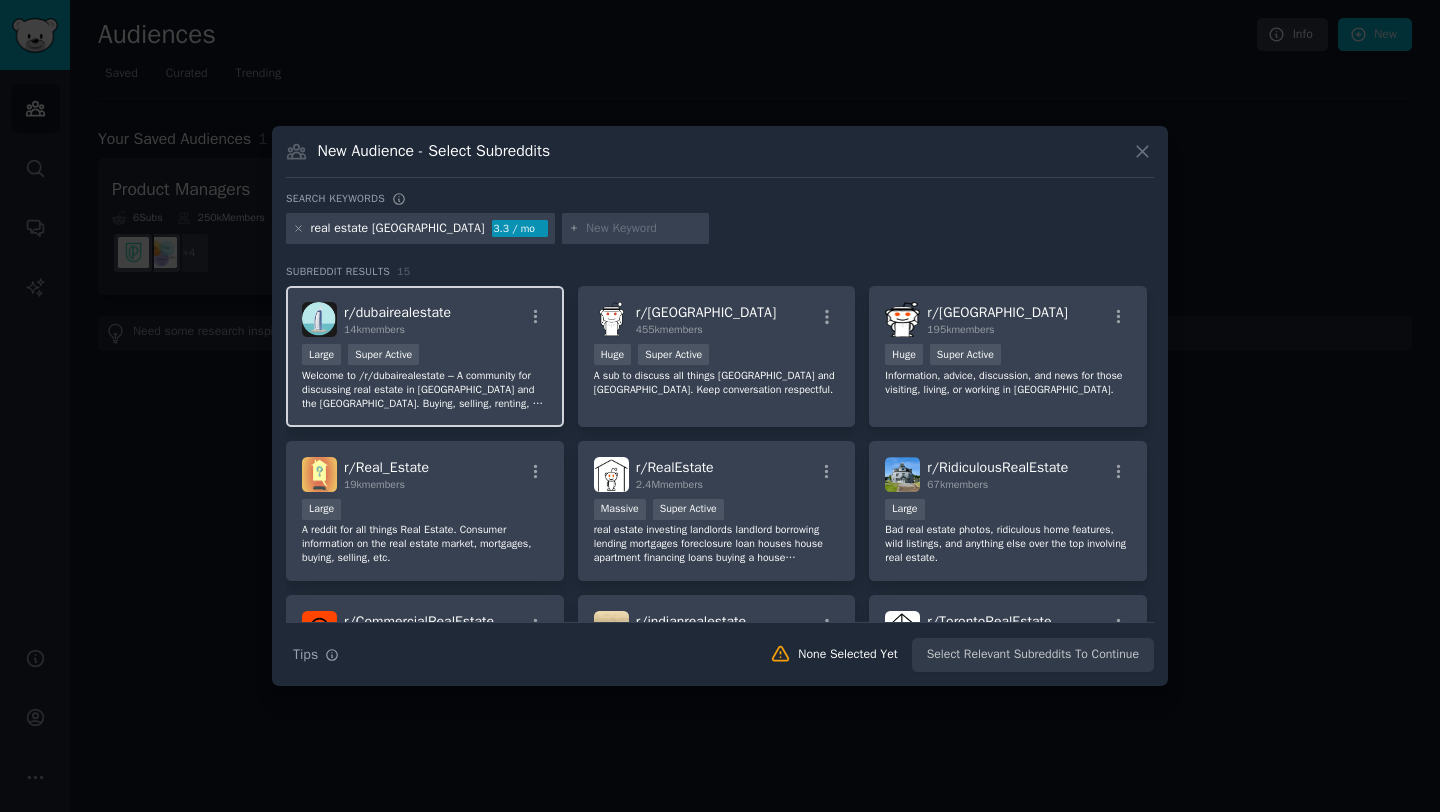 click on "r/ dubairealestate 14k  members" at bounding box center (425, 319) 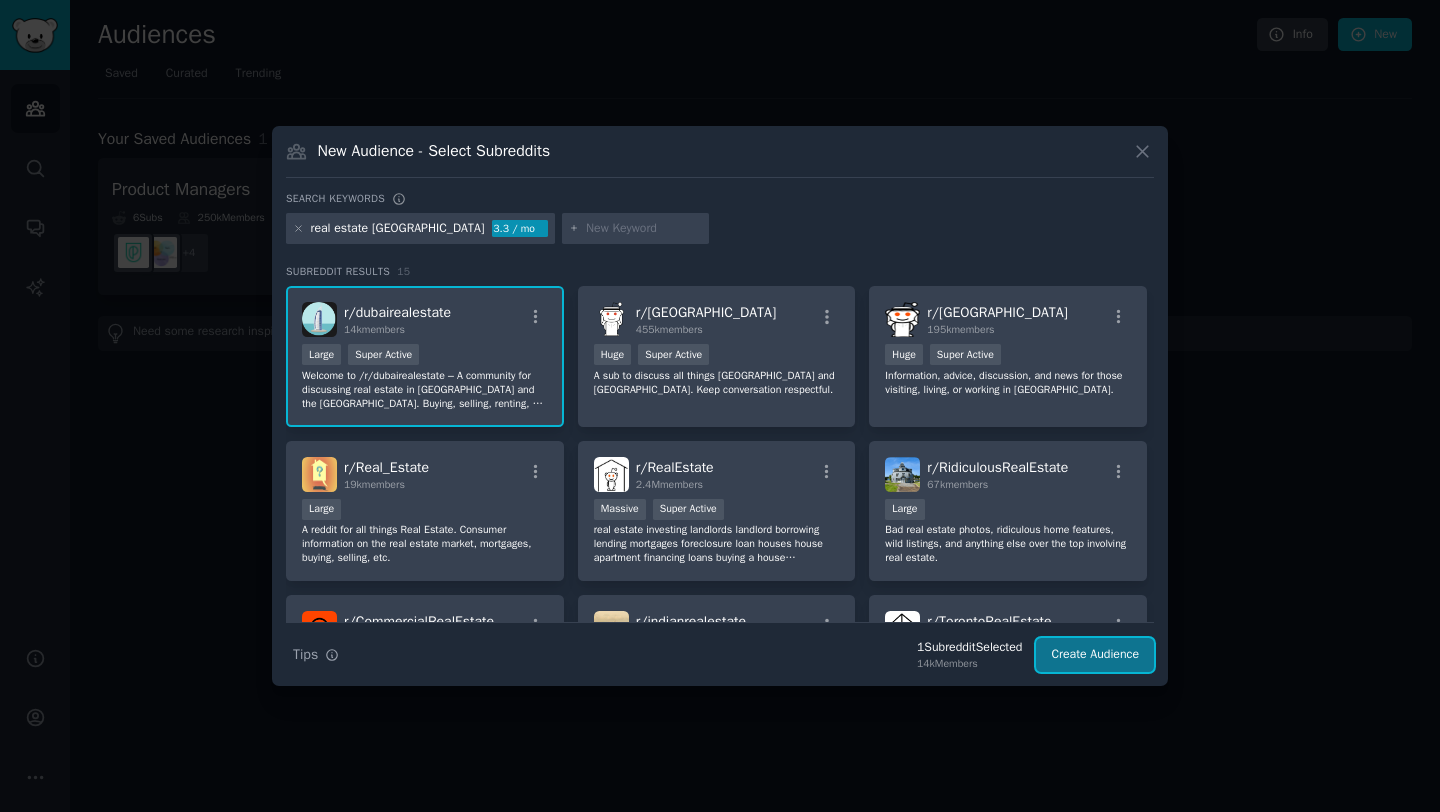 click on "Create Audience" at bounding box center [1095, 655] 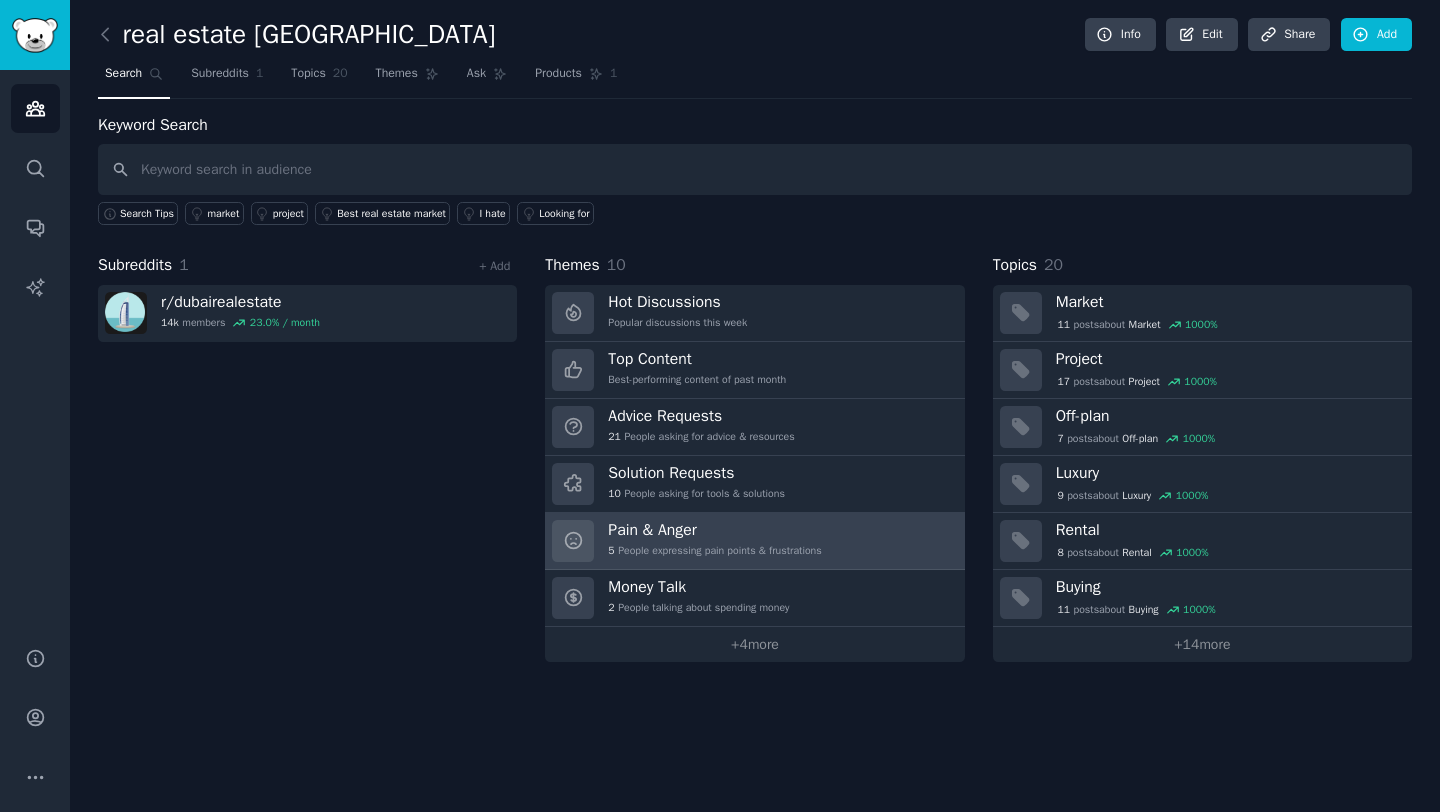 click on "Pain & Anger" at bounding box center (714, 530) 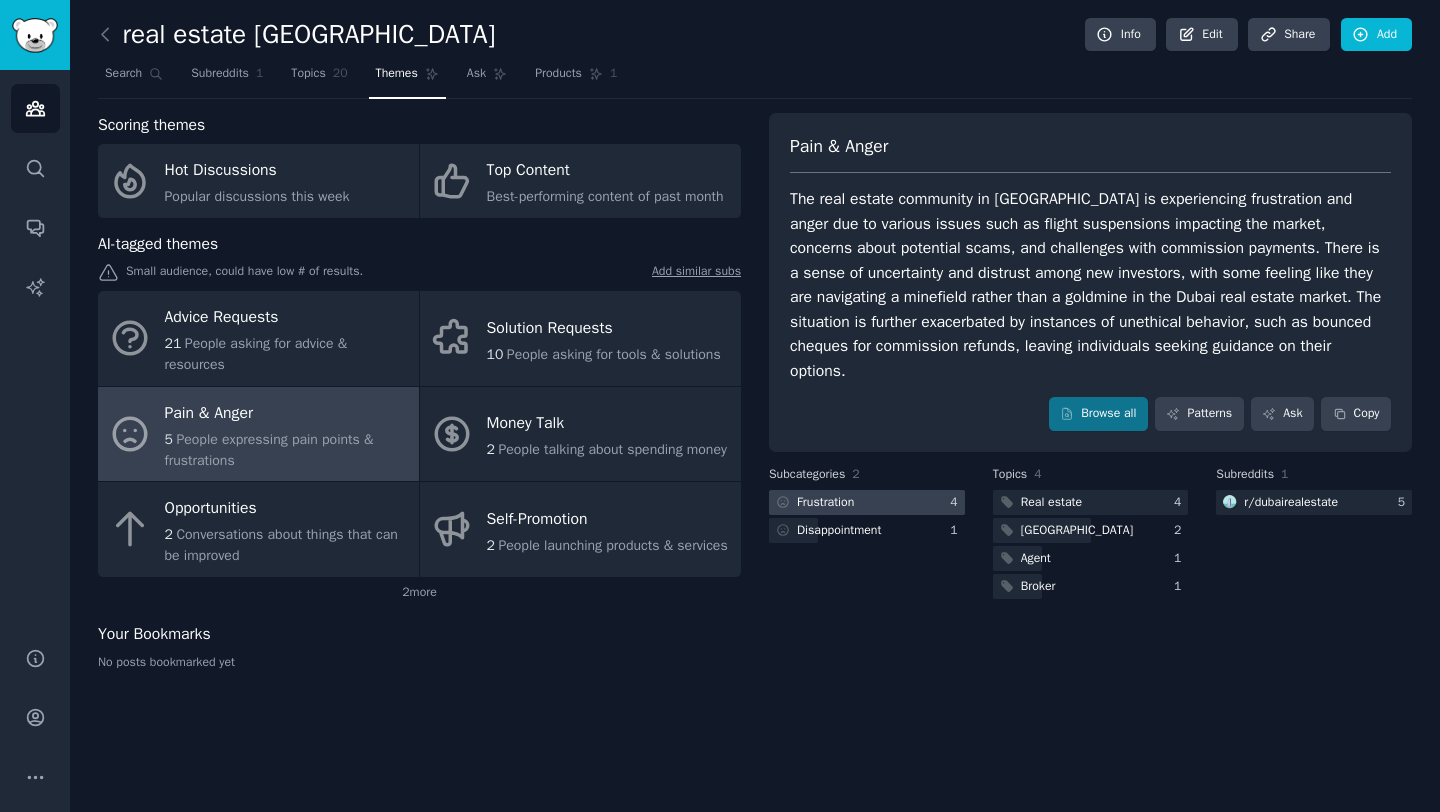 click at bounding box center (867, 502) 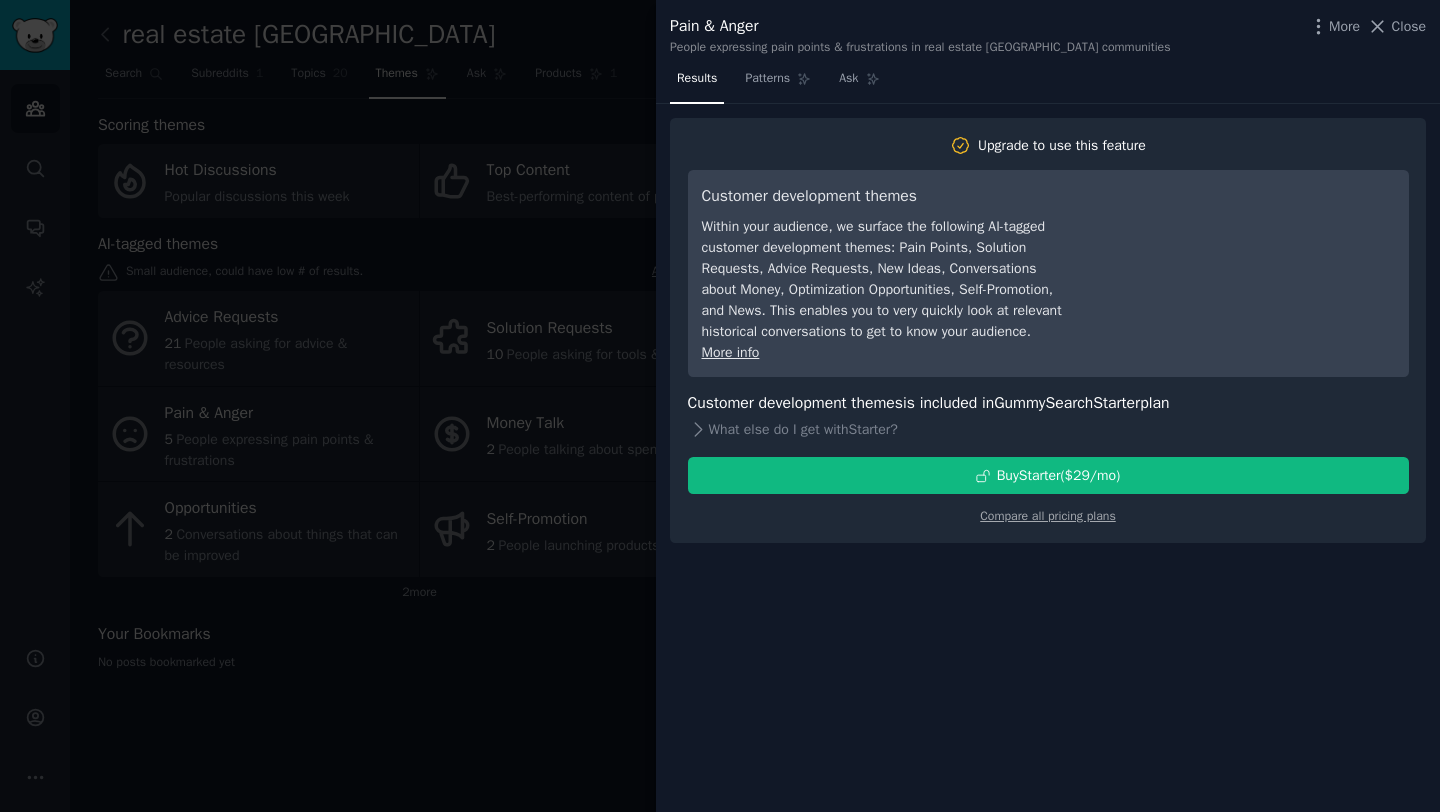 click at bounding box center [720, 406] 